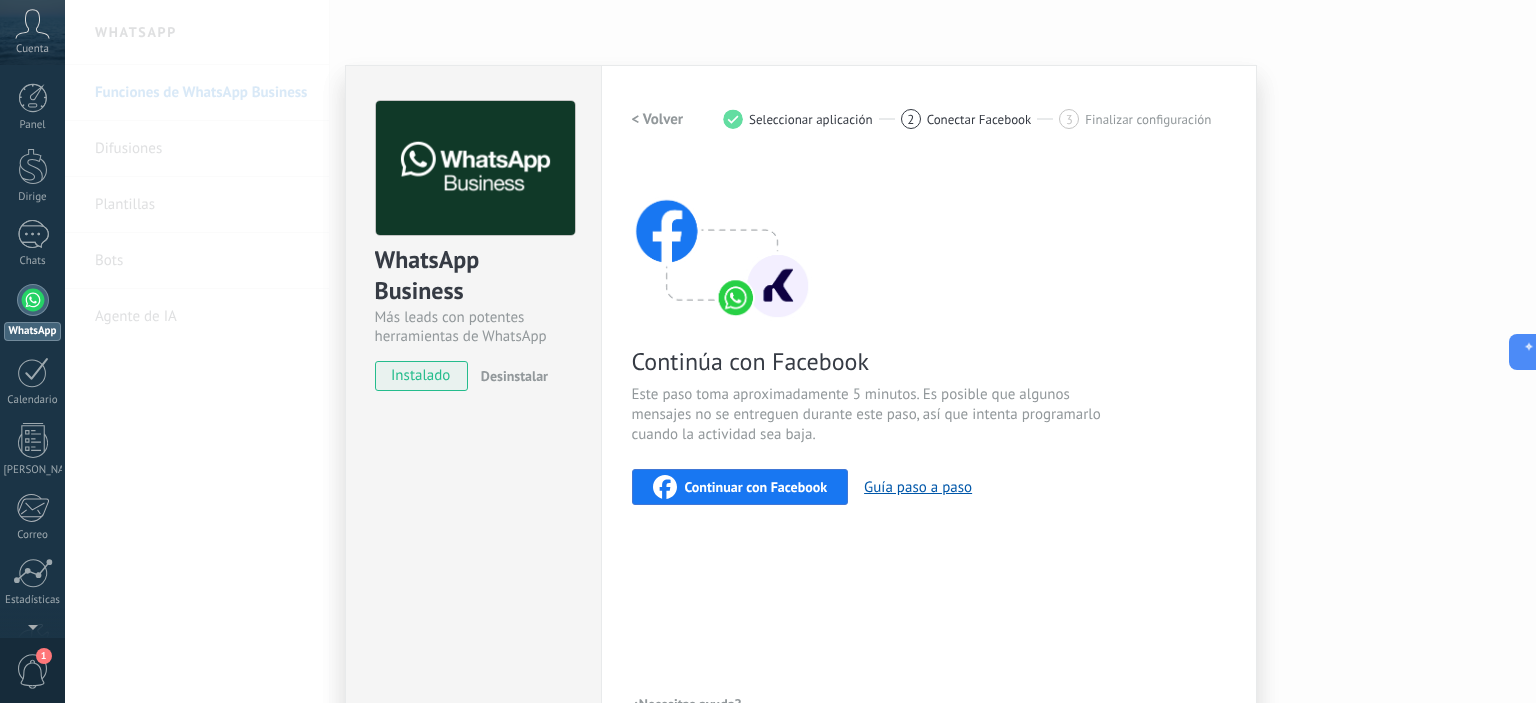 scroll, scrollTop: 0, scrollLeft: 0, axis: both 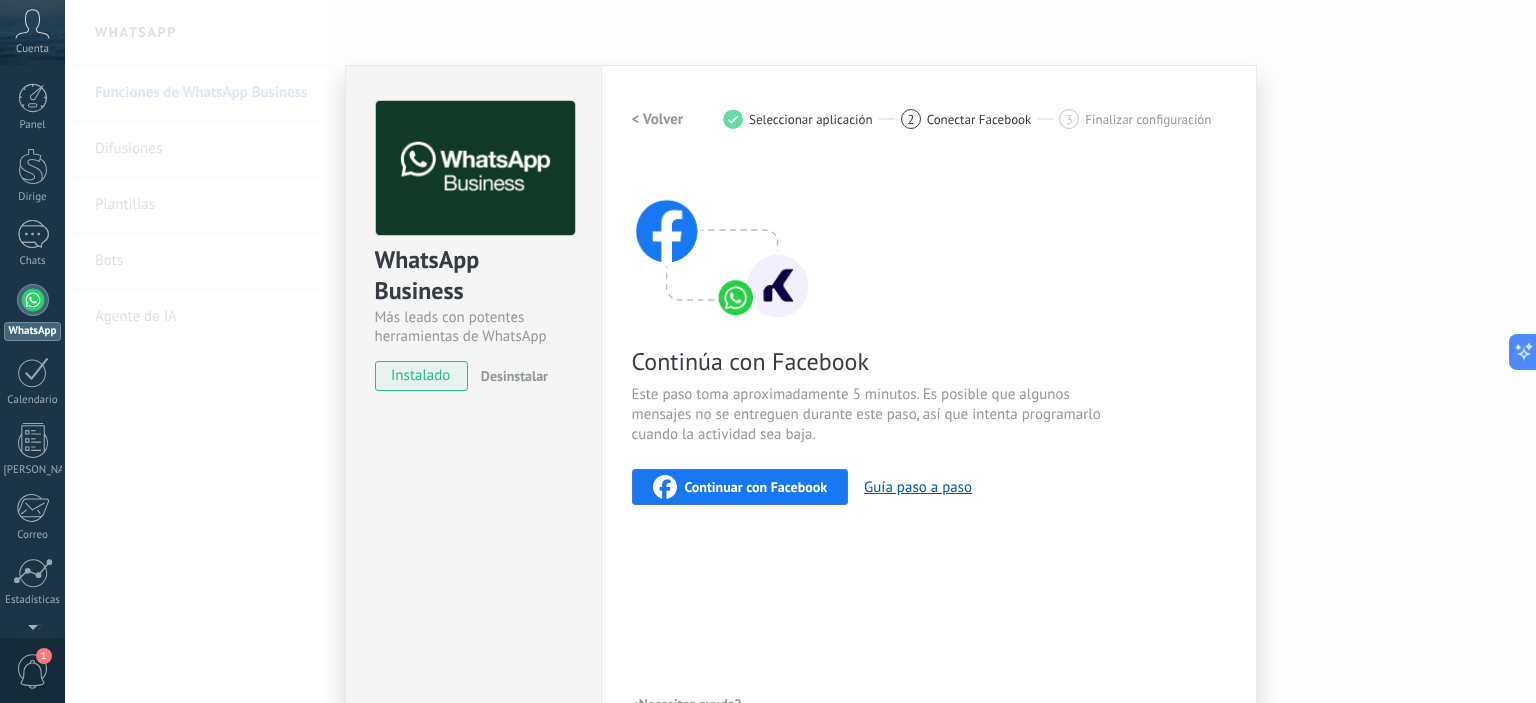 click 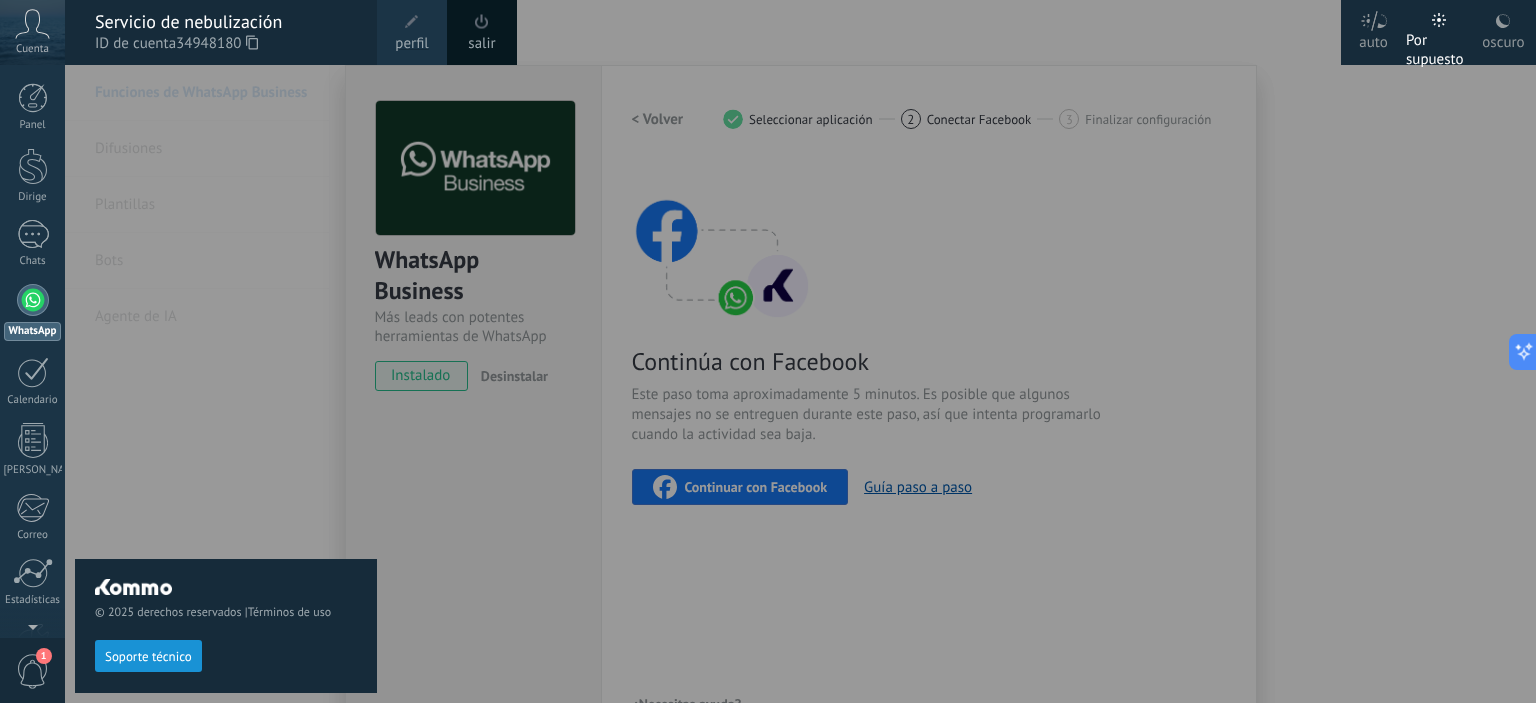 click on "ID de cuenta
34948180" at bounding box center (226, 44) 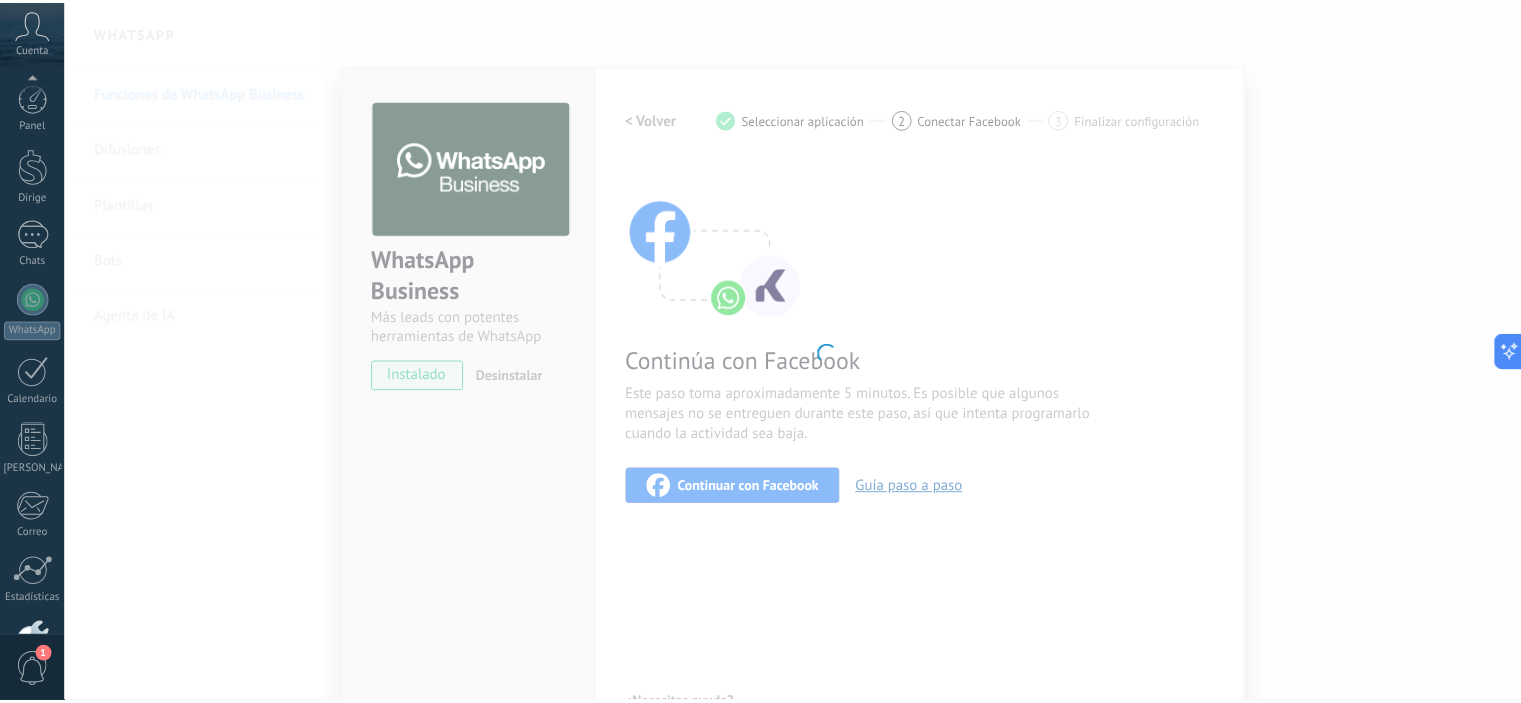 scroll, scrollTop: 128, scrollLeft: 0, axis: vertical 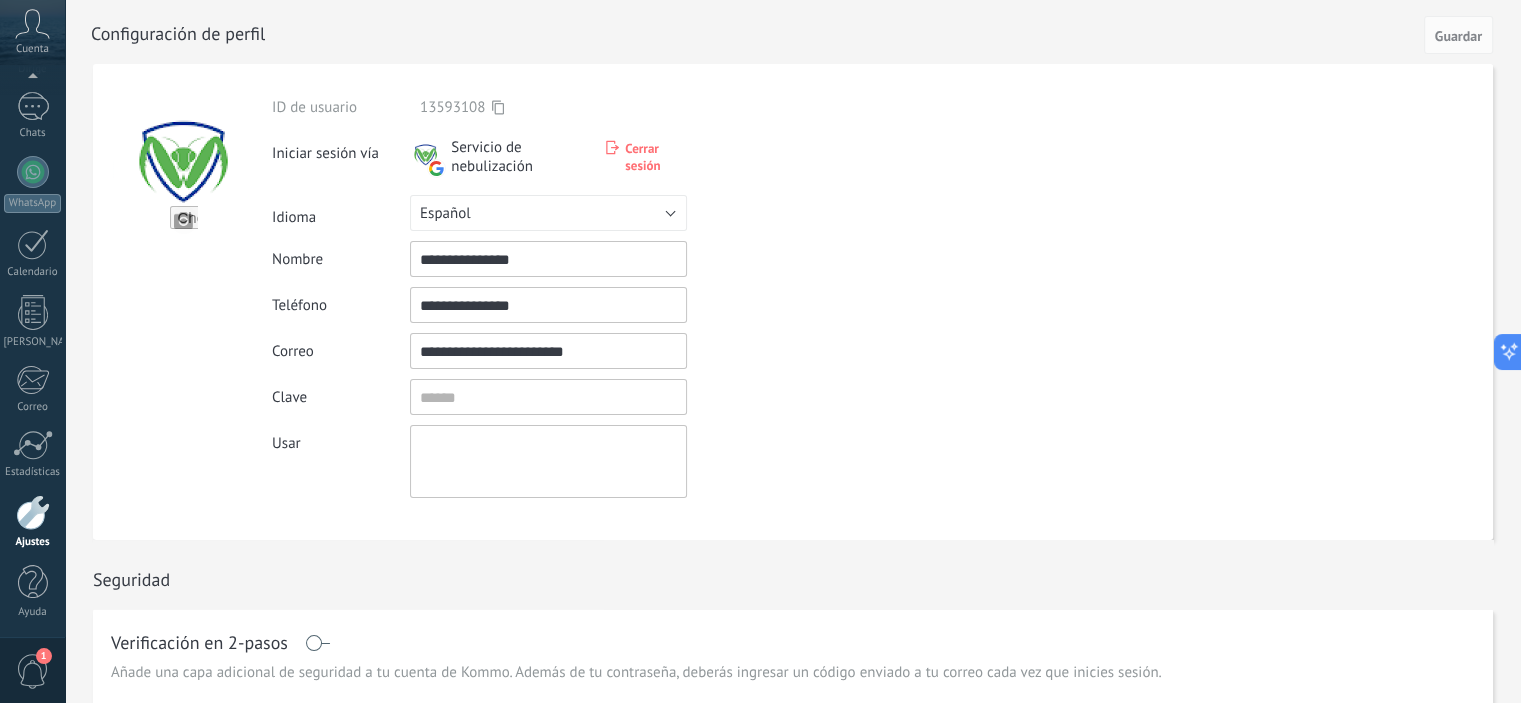 click 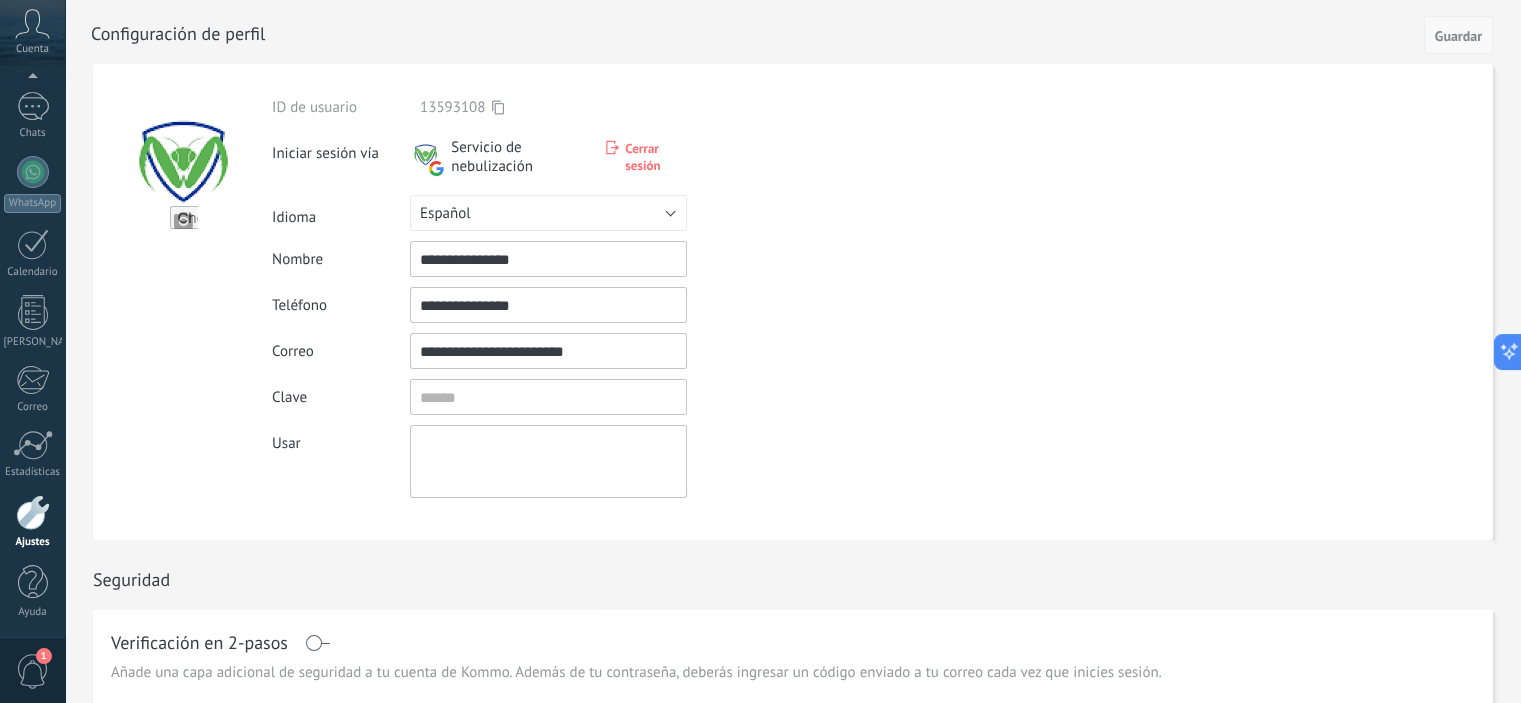 click on "Guardar" at bounding box center (1458, 36) 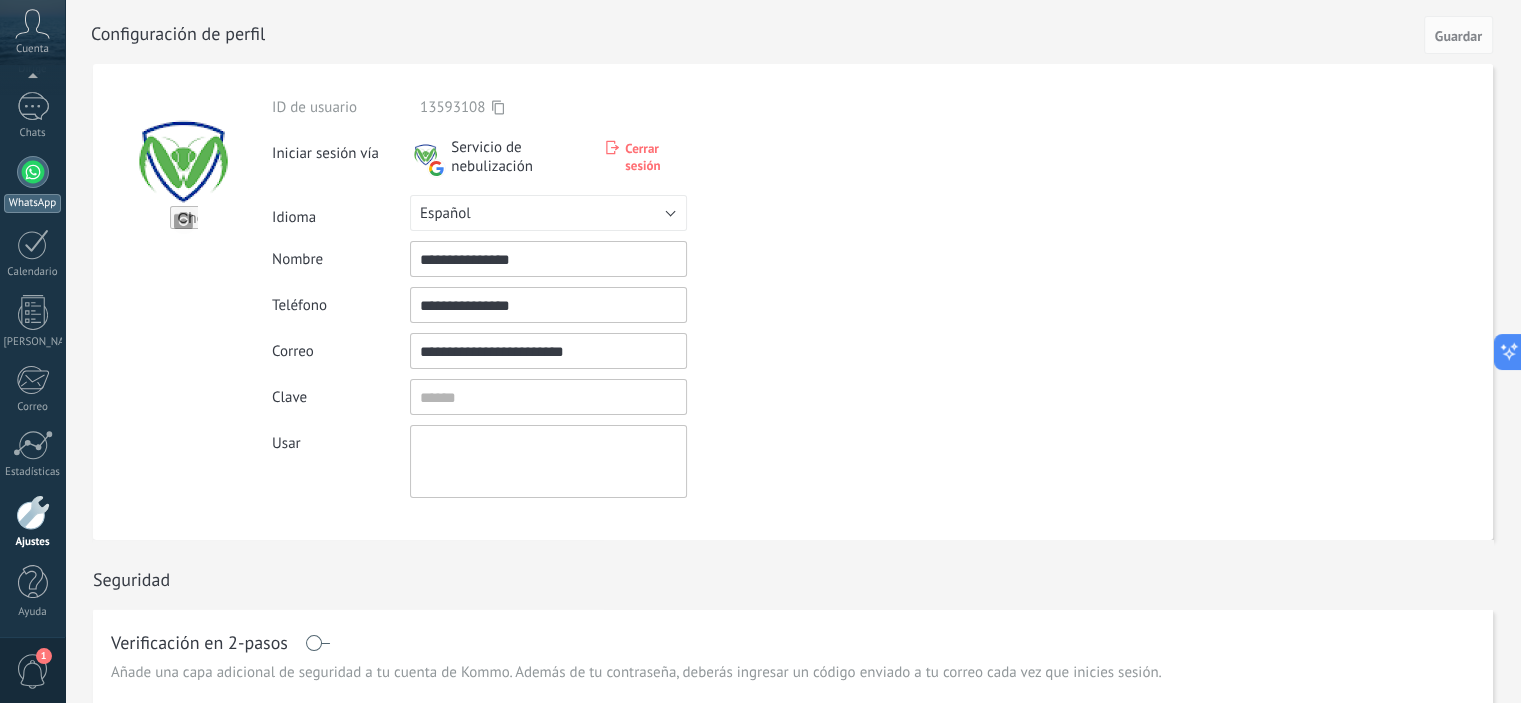 click at bounding box center [33, 172] 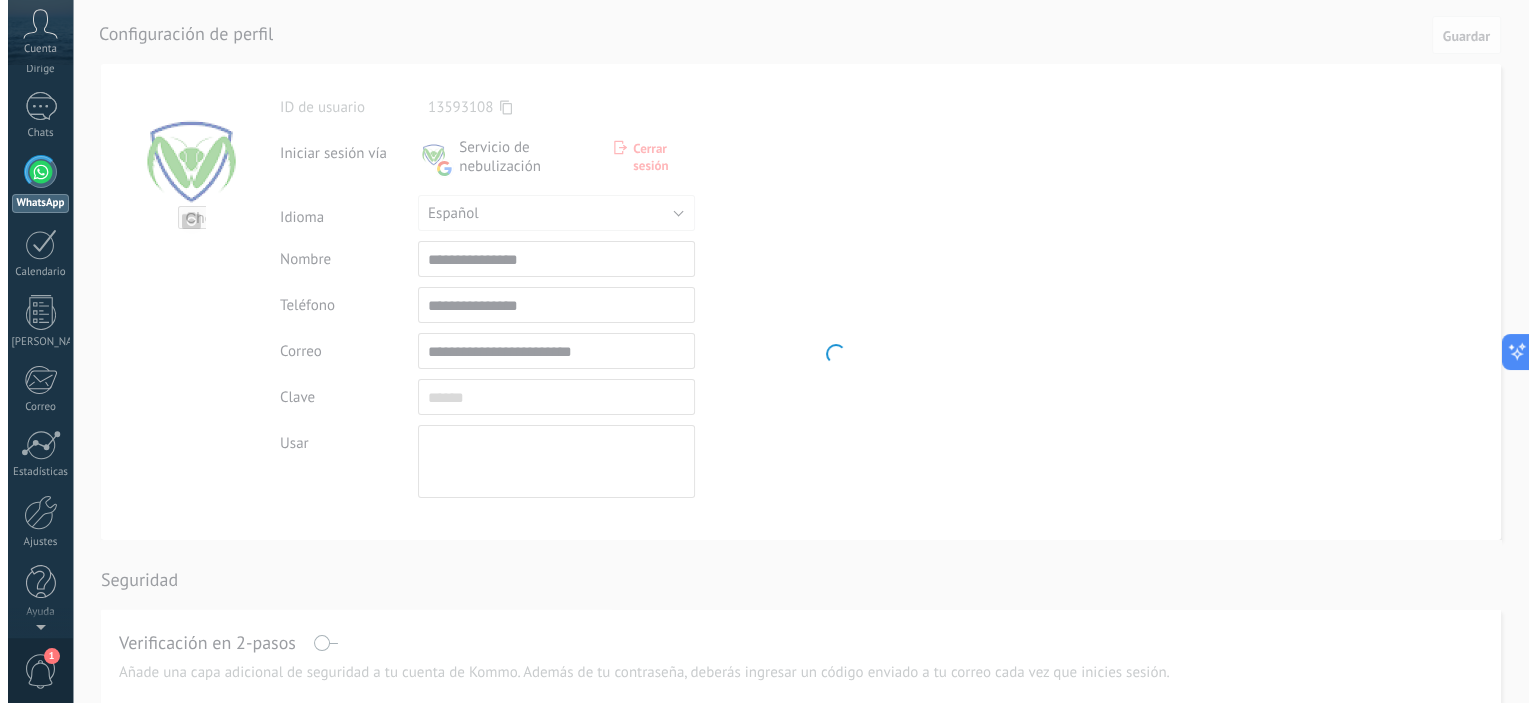 scroll, scrollTop: 0, scrollLeft: 0, axis: both 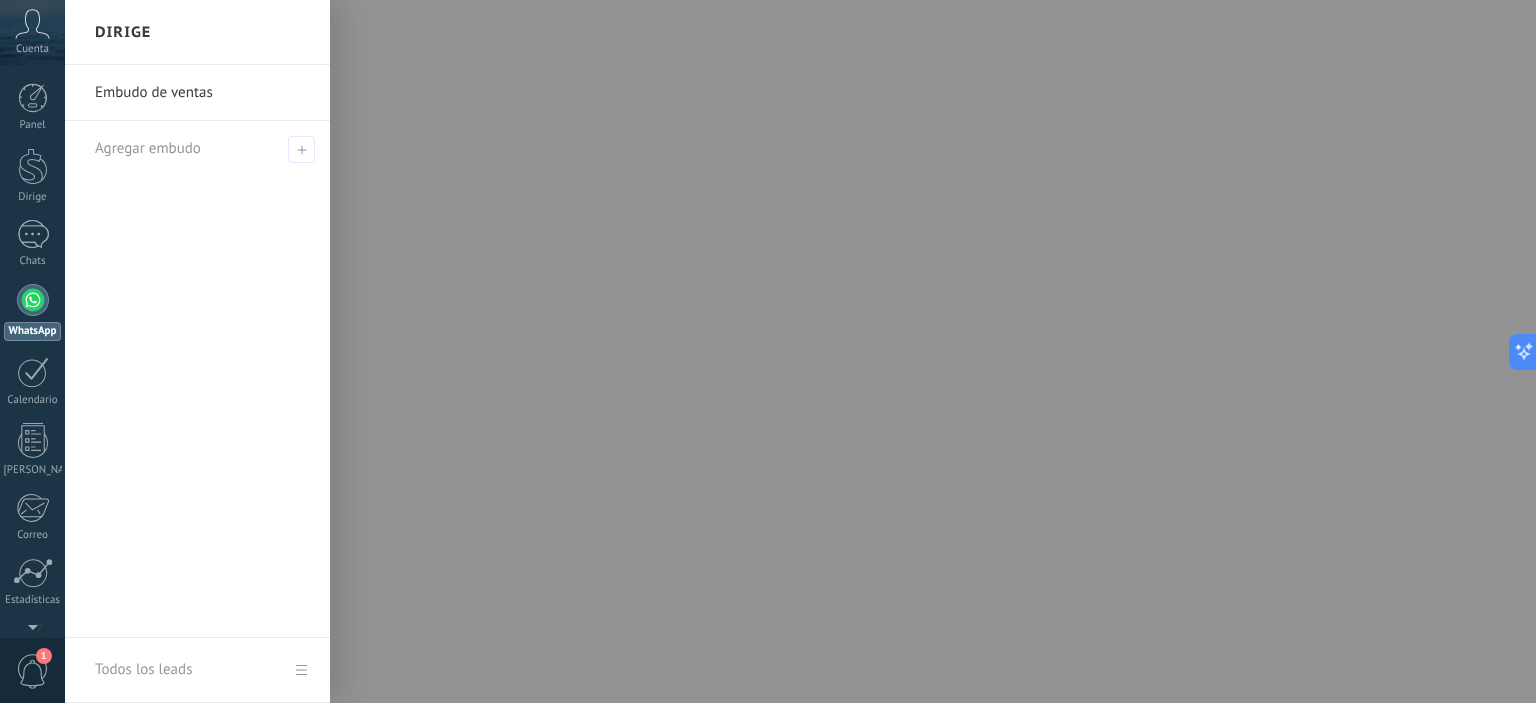 click on "Embudo de ventas" at bounding box center [154, 92] 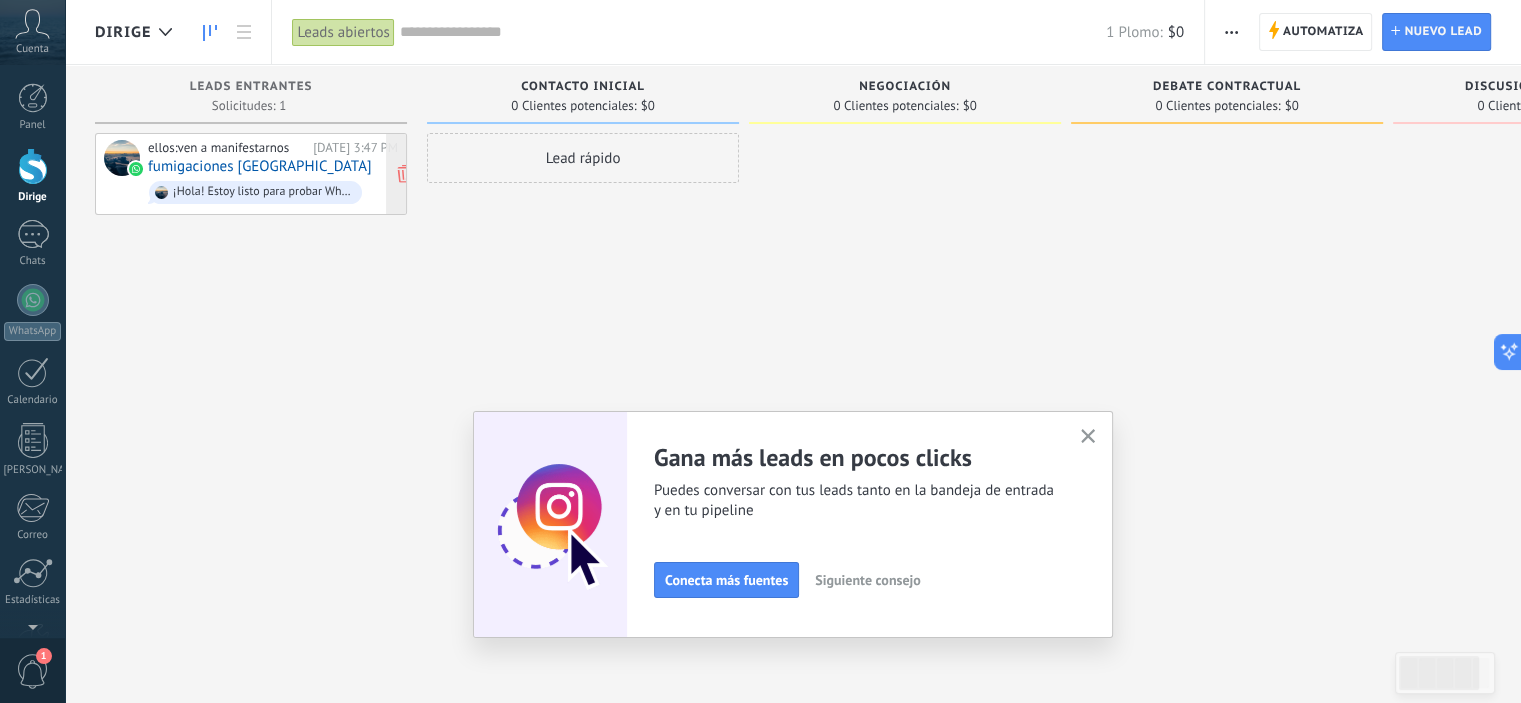 click on "¡Hola! Estoy listo para probar WhatsApp en Kommo. Mi código de verificación es _7uTsi" at bounding box center [255, 192] 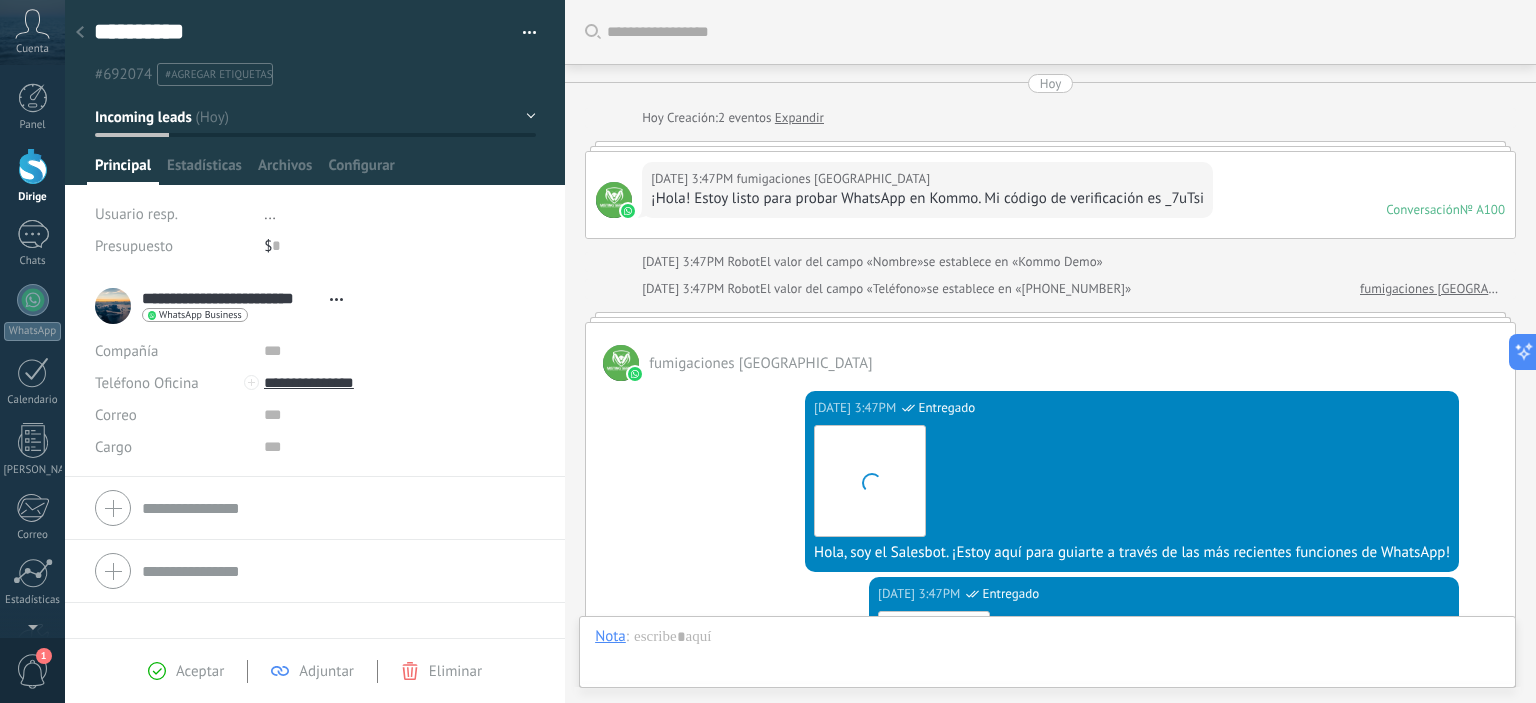 scroll, scrollTop: 29, scrollLeft: 0, axis: vertical 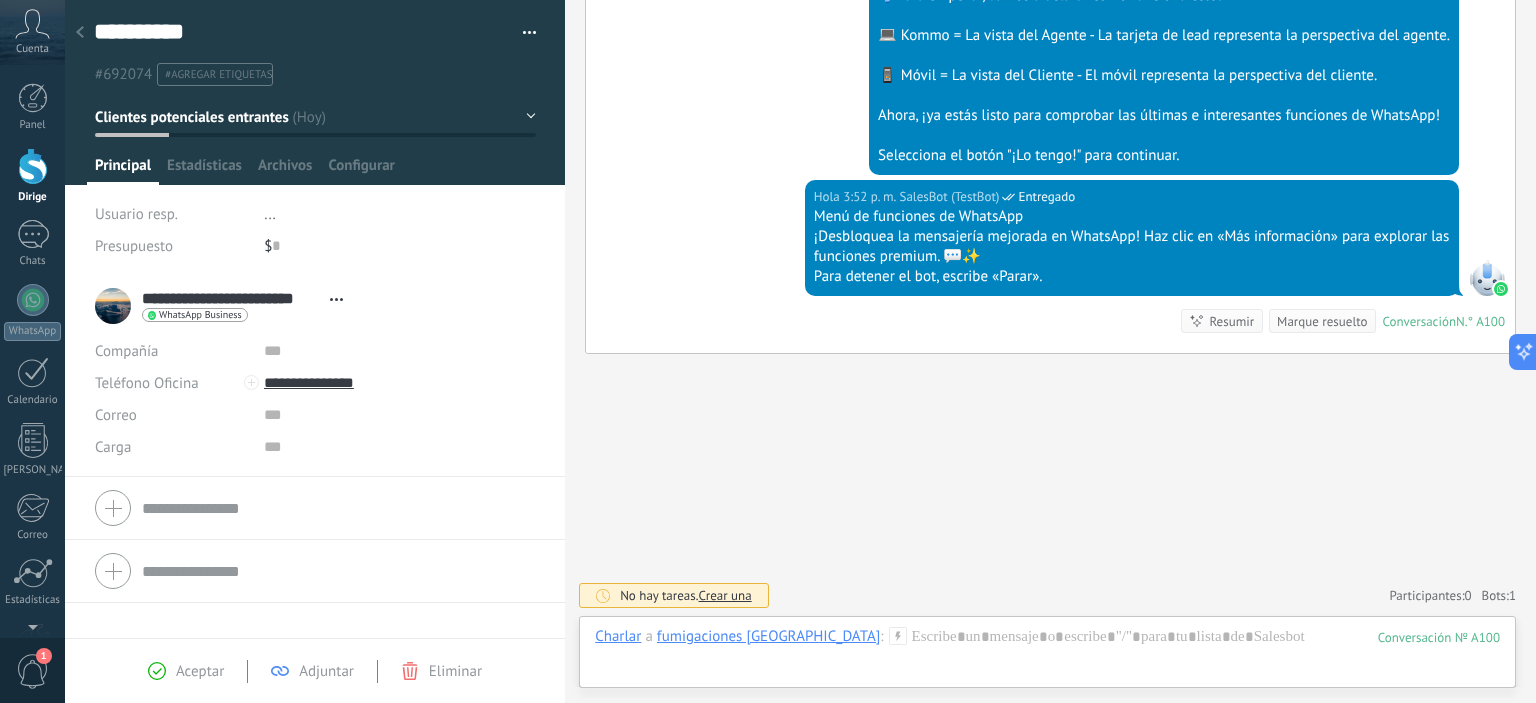 click on "**********" at bounding box center [224, 306] 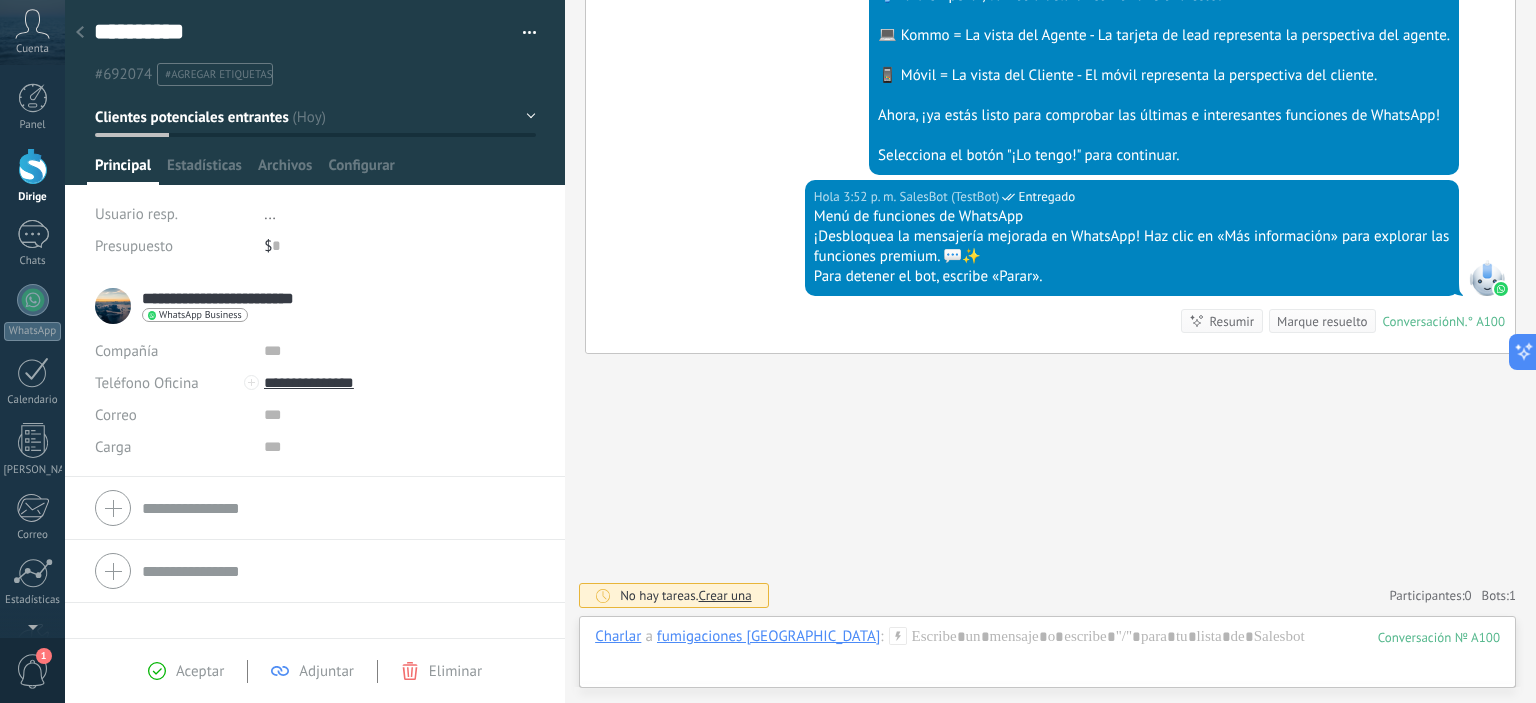 click on "**********" at bounding box center (231, 298) 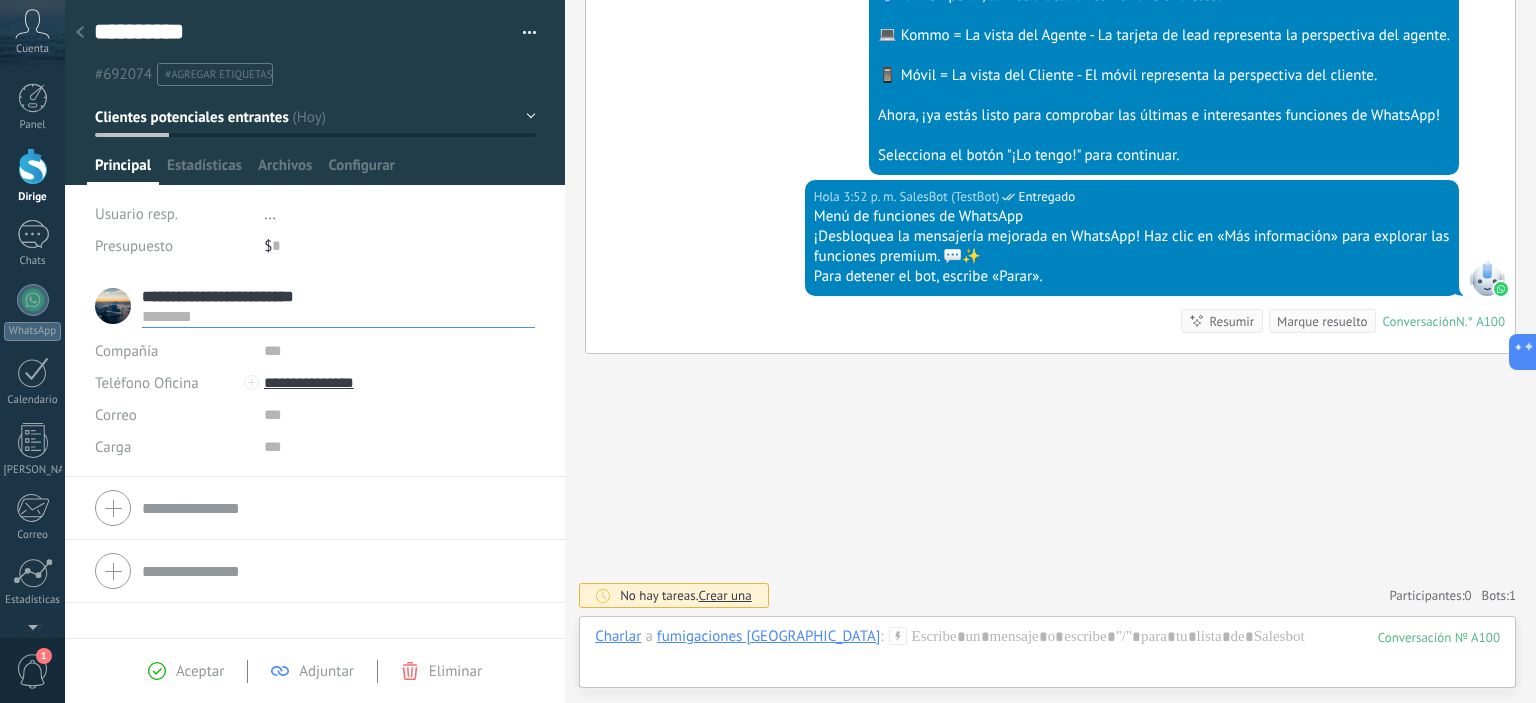 click on "**********" at bounding box center (338, 296) 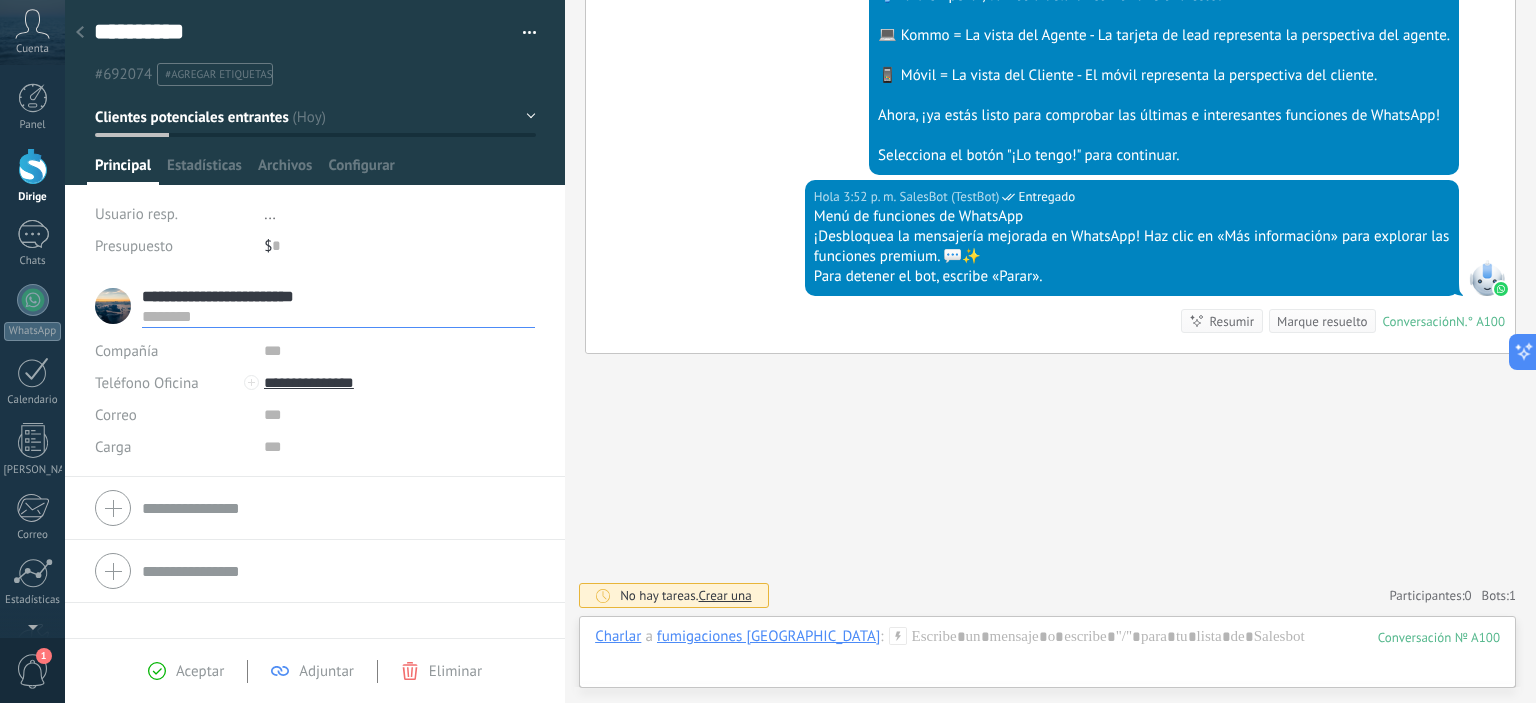 click on "Hola 3:52 p. m. SalesBot (TestBot)  Entregado Menú de funciones de WhatsApp ¡Desbloquea la mensajería mejorada en WhatsApp! Haz clic en «Más información» para explorar las funciones premium. 💬✨ Para detener el bot, escribe «Parar». Conversación  N.° A100 Conversación № A100 Resumir Resumir Marque resuelto" at bounding box center (1050, 266) 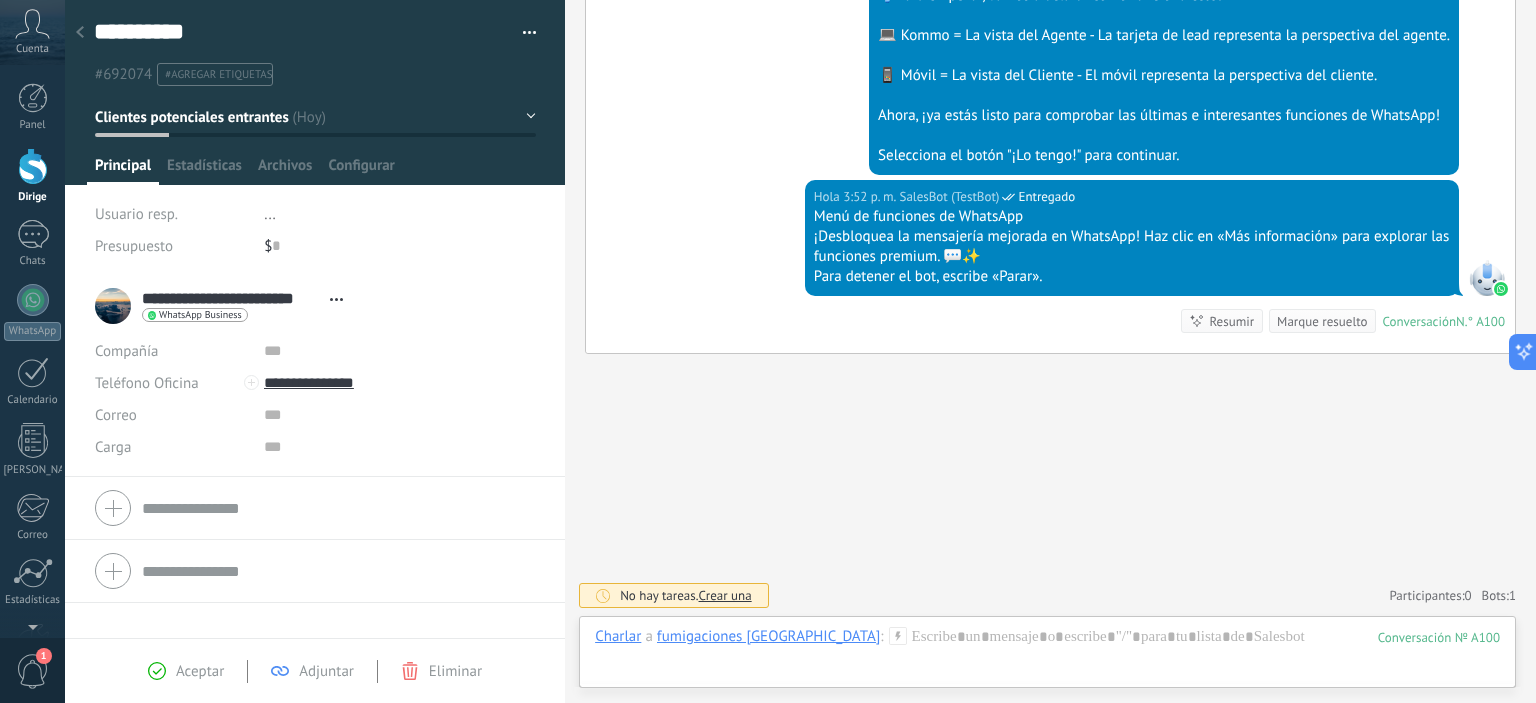 click at bounding box center (80, 33) 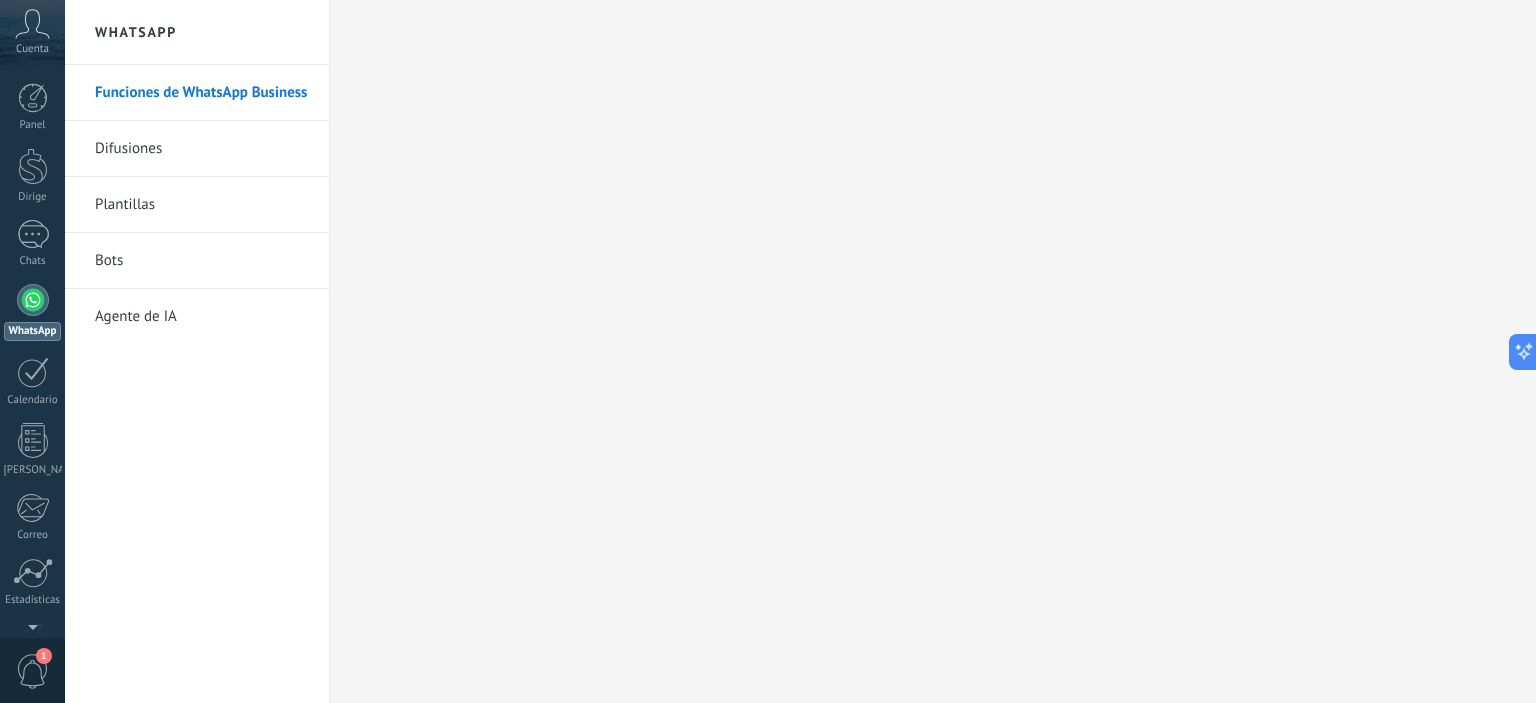click at bounding box center [33, 300] 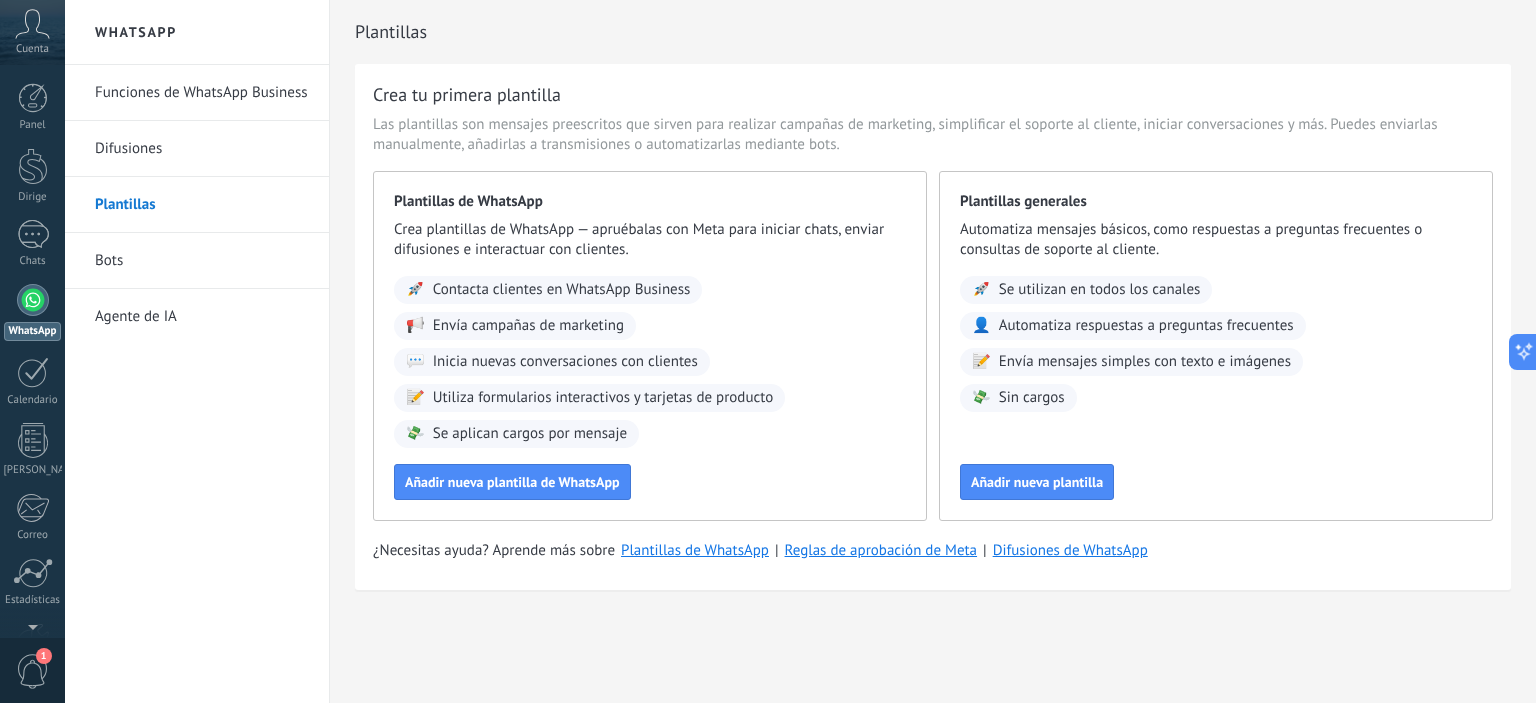 click on "Bots" at bounding box center [202, 261] 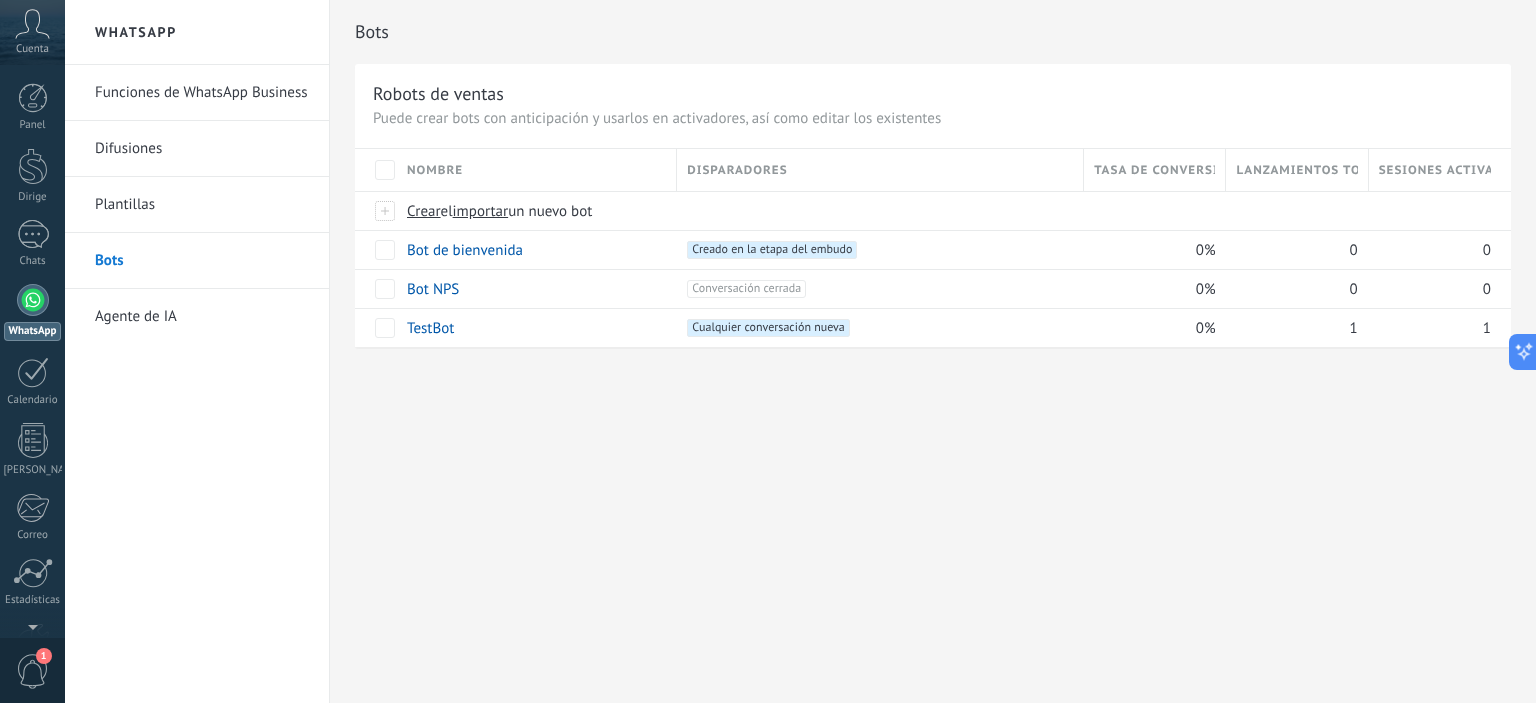click on "Agente de IA" at bounding box center [202, 317] 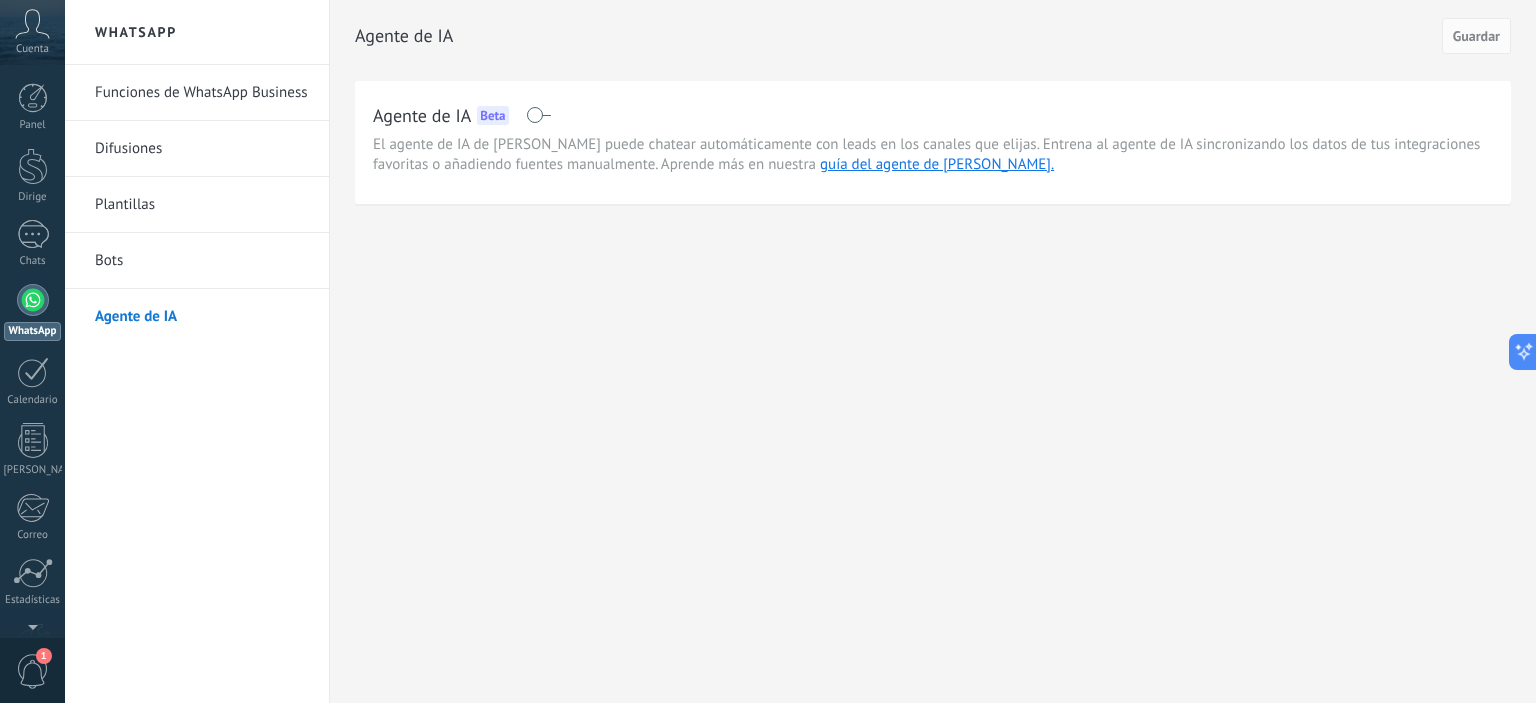 click at bounding box center [538, 115] 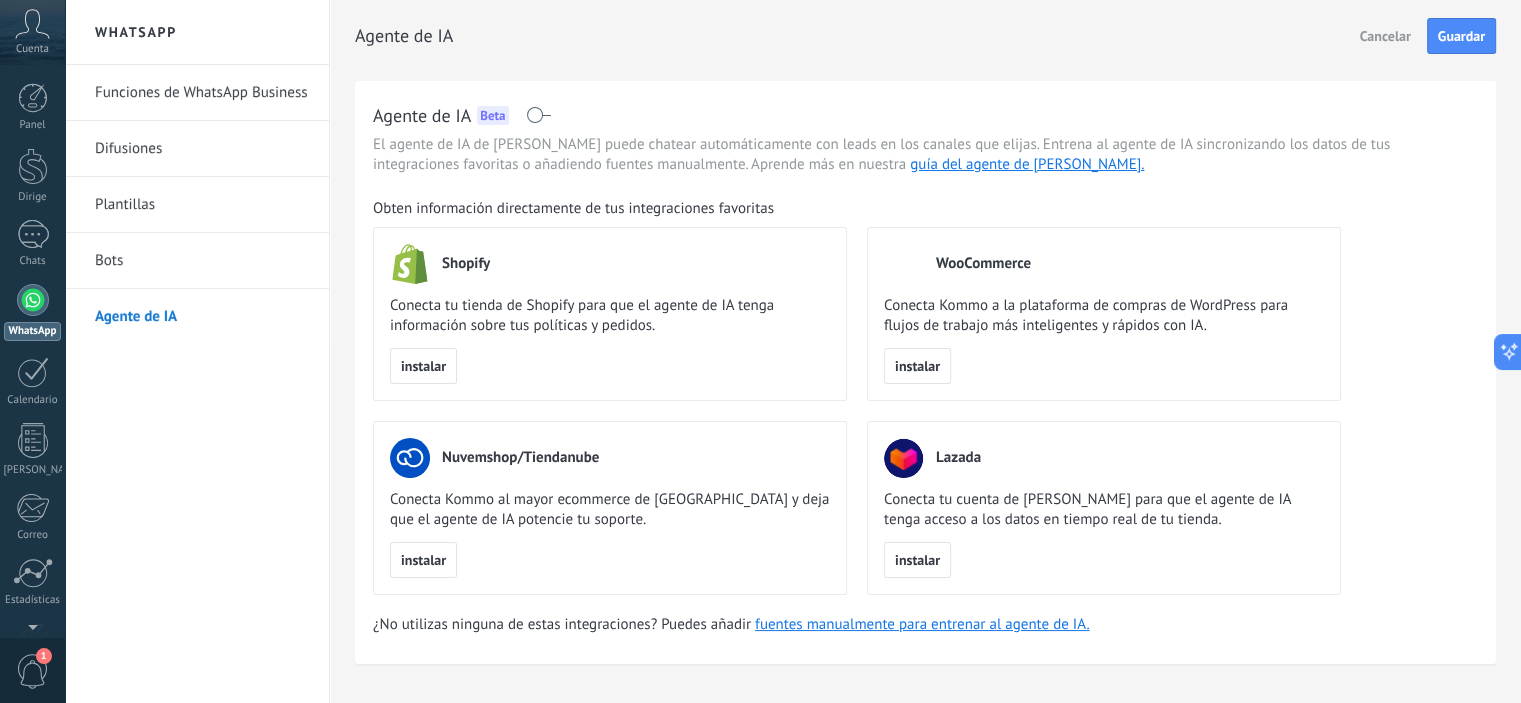 click at bounding box center (538, 115) 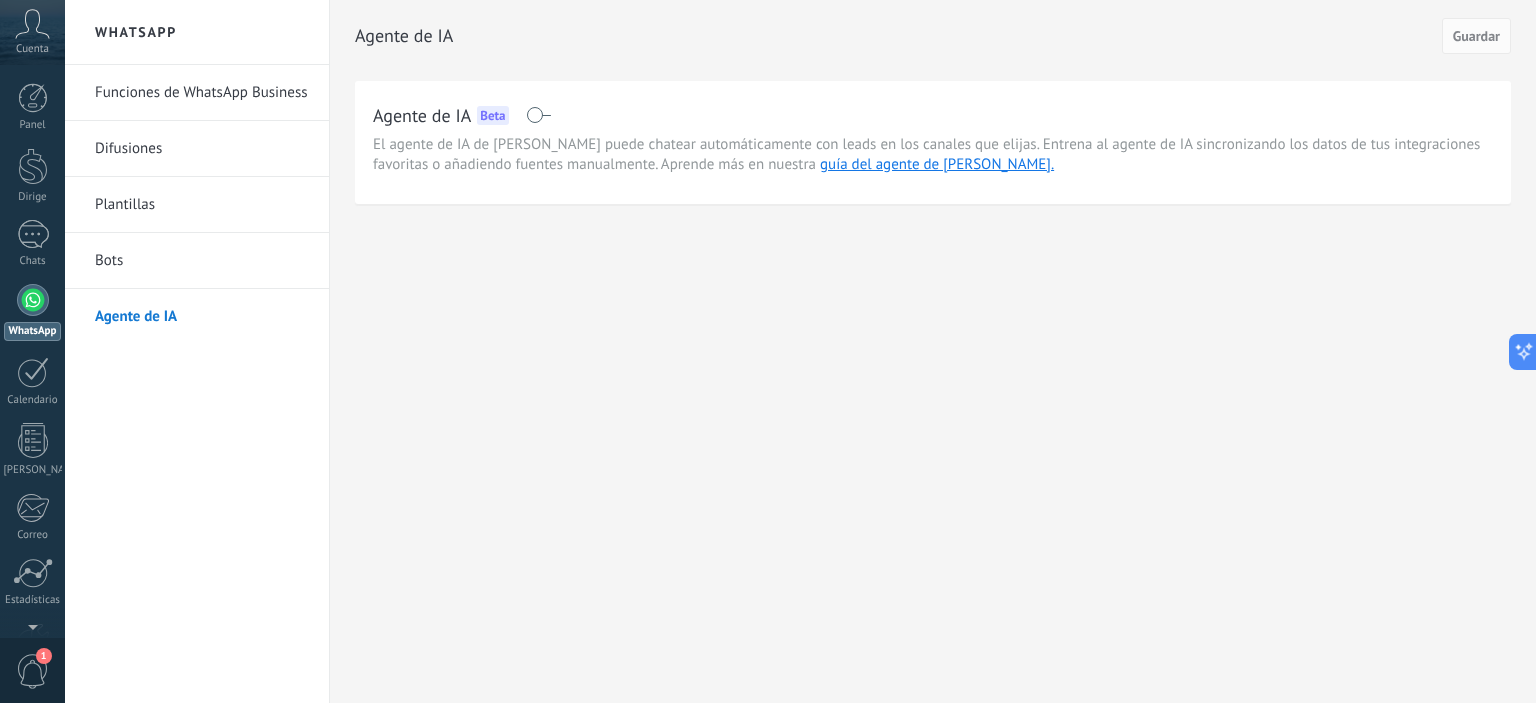 click on "Cuenta" at bounding box center [32, 49] 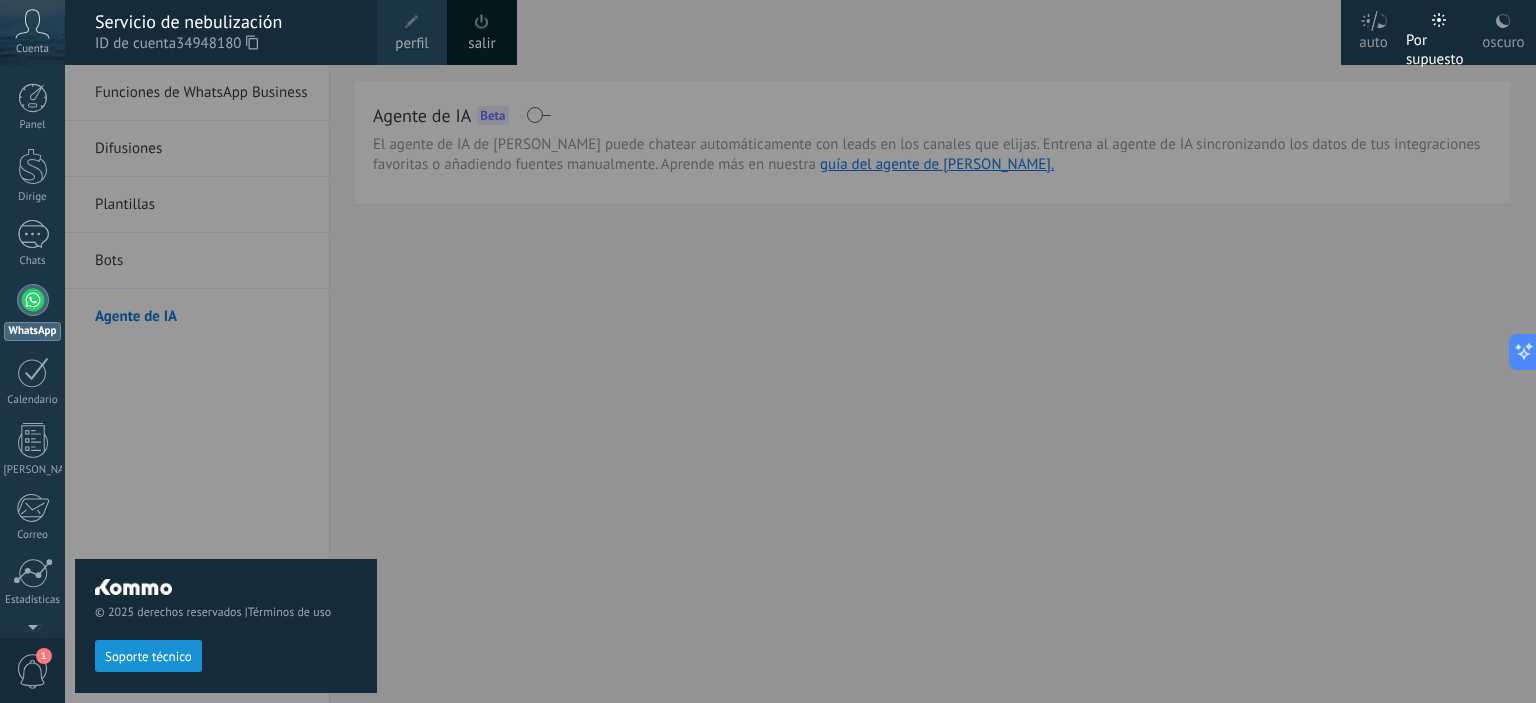 click on "©  2025  derechos reservados |  Términos de uso
Soporte técnico" at bounding box center (226, 384) 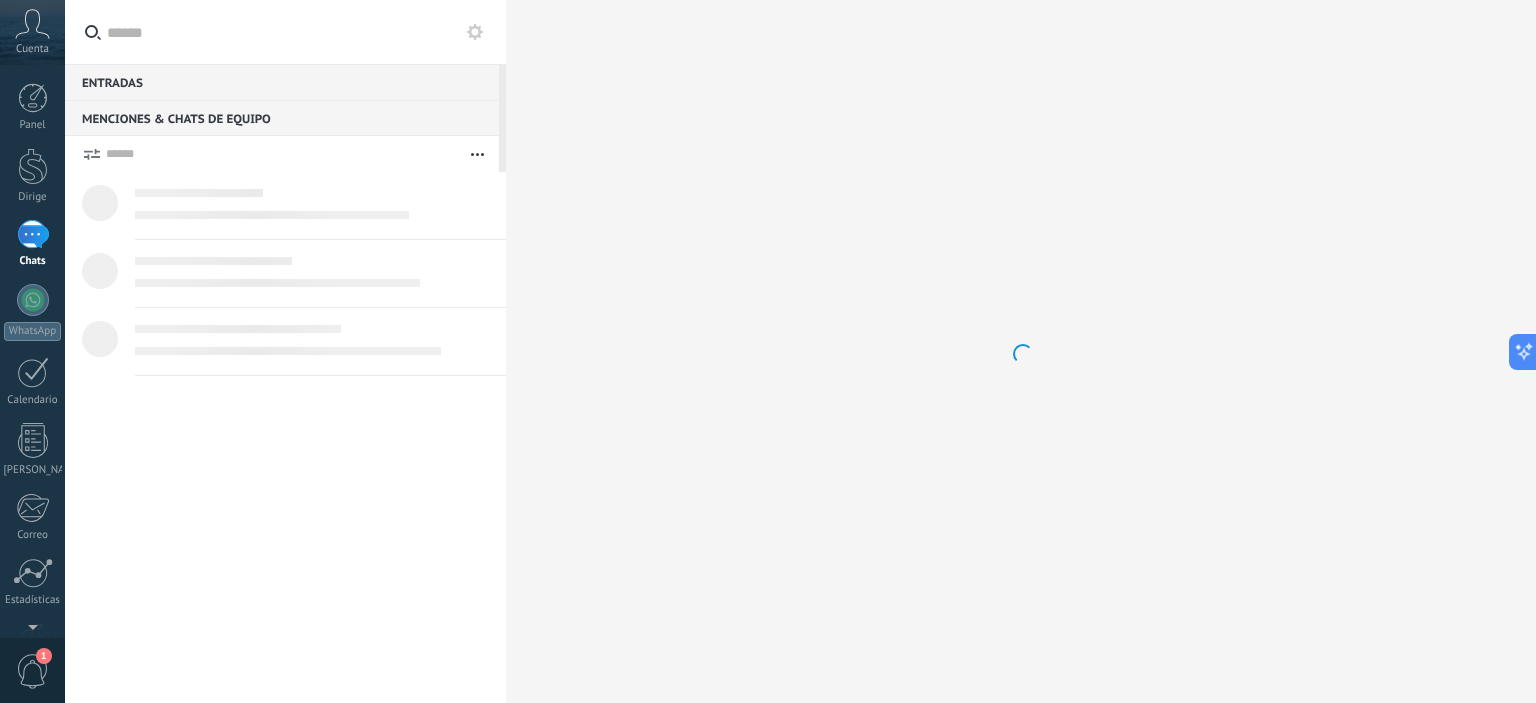 type on "*******" 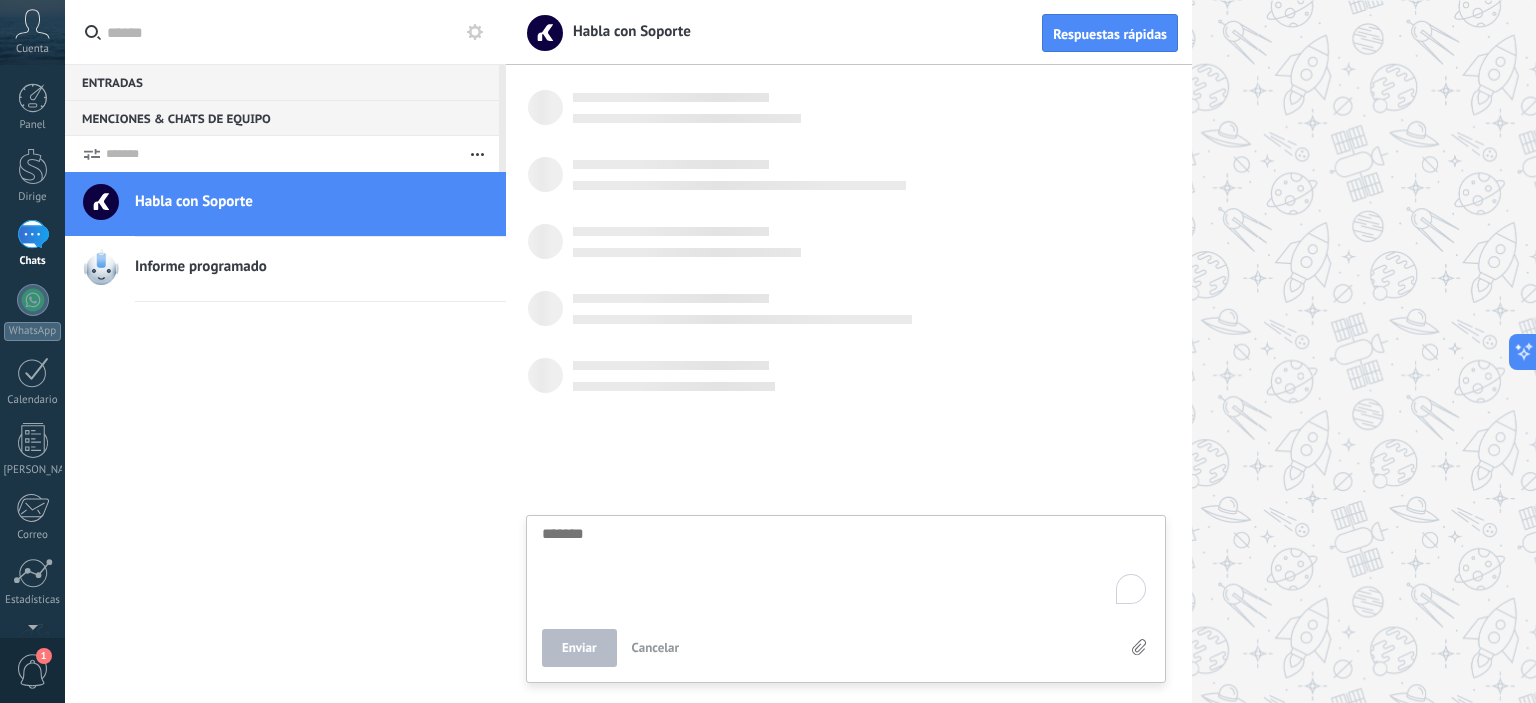 scroll, scrollTop: 19, scrollLeft: 0, axis: vertical 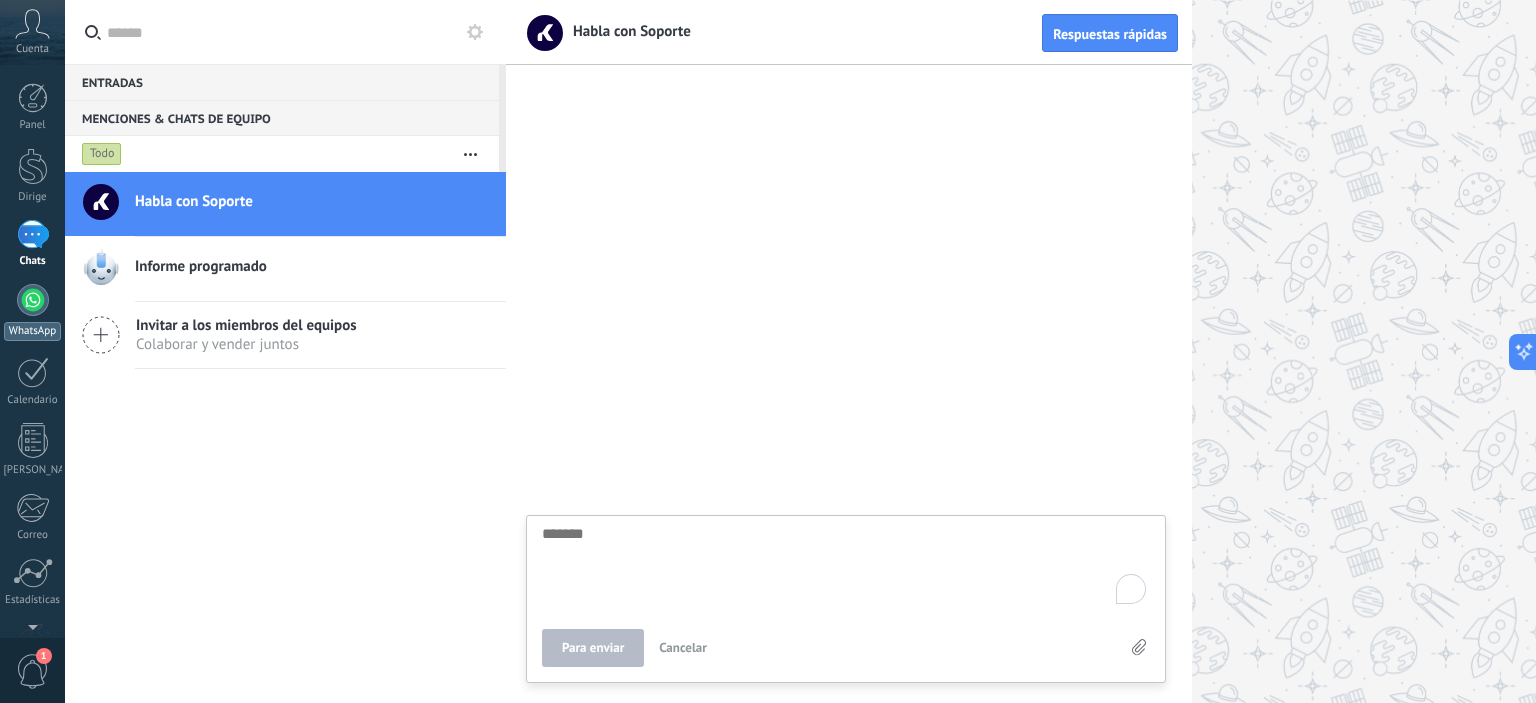 click at bounding box center (33, 300) 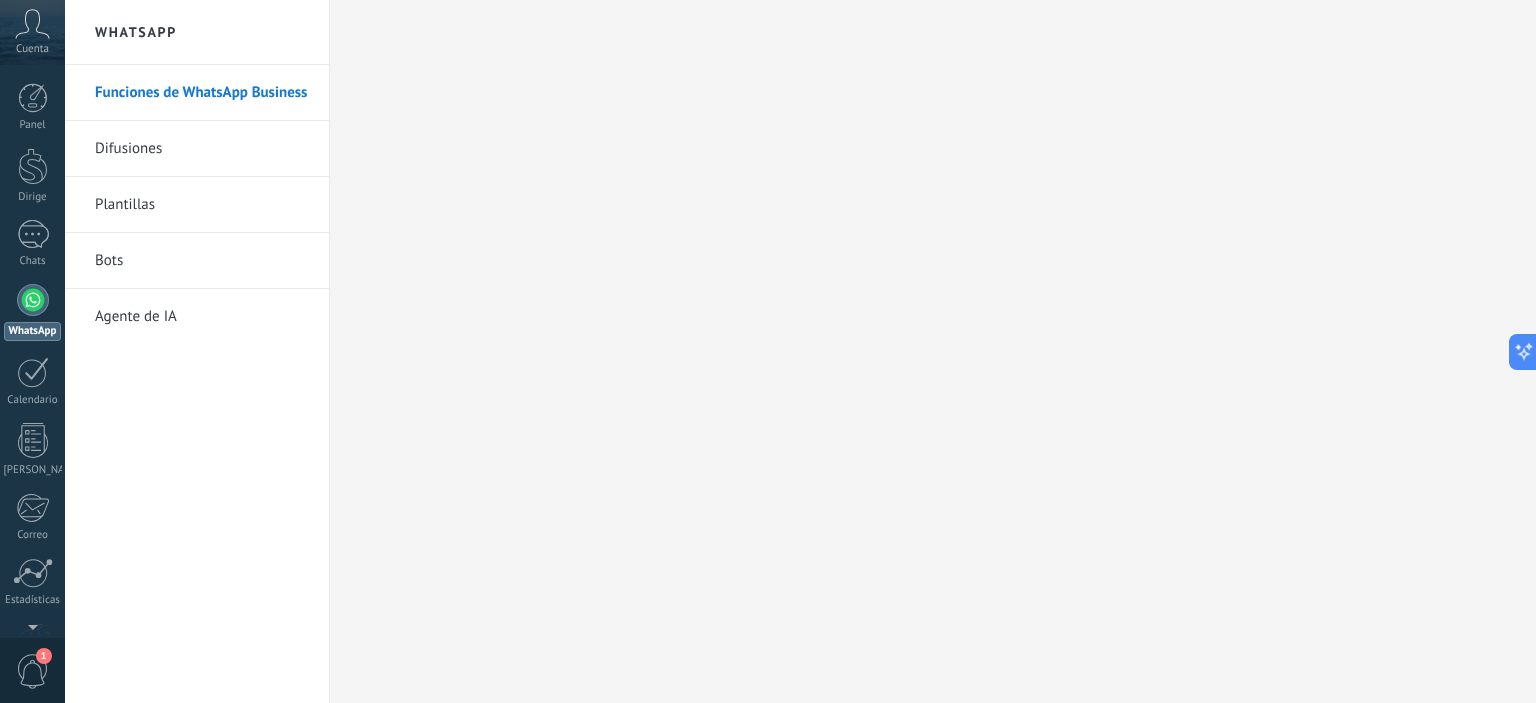 click on "Bots" at bounding box center (202, 261) 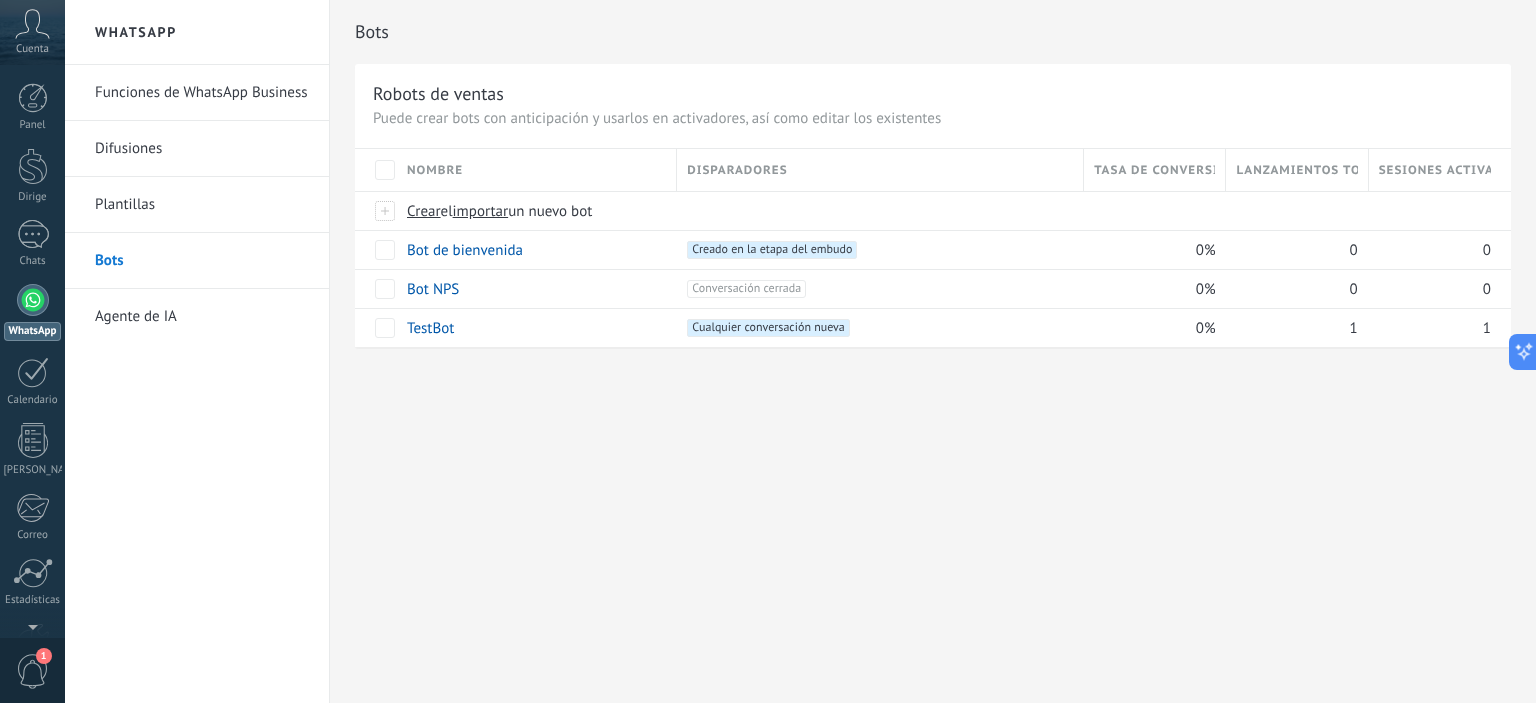 drag, startPoint x: 769, startPoint y: 438, endPoint x: 720, endPoint y: 463, distance: 55.00909 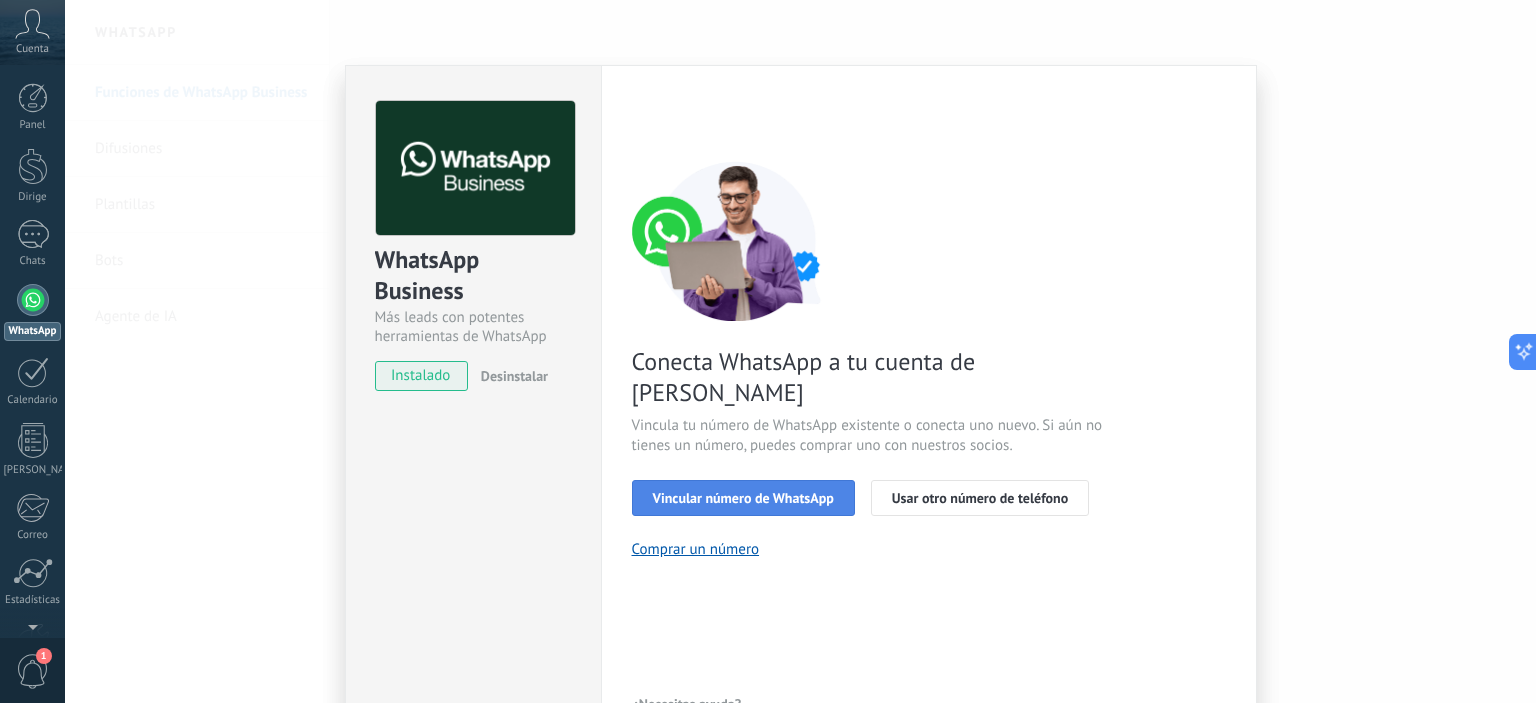 click on "Vincular número de WhatsApp" at bounding box center [743, 498] 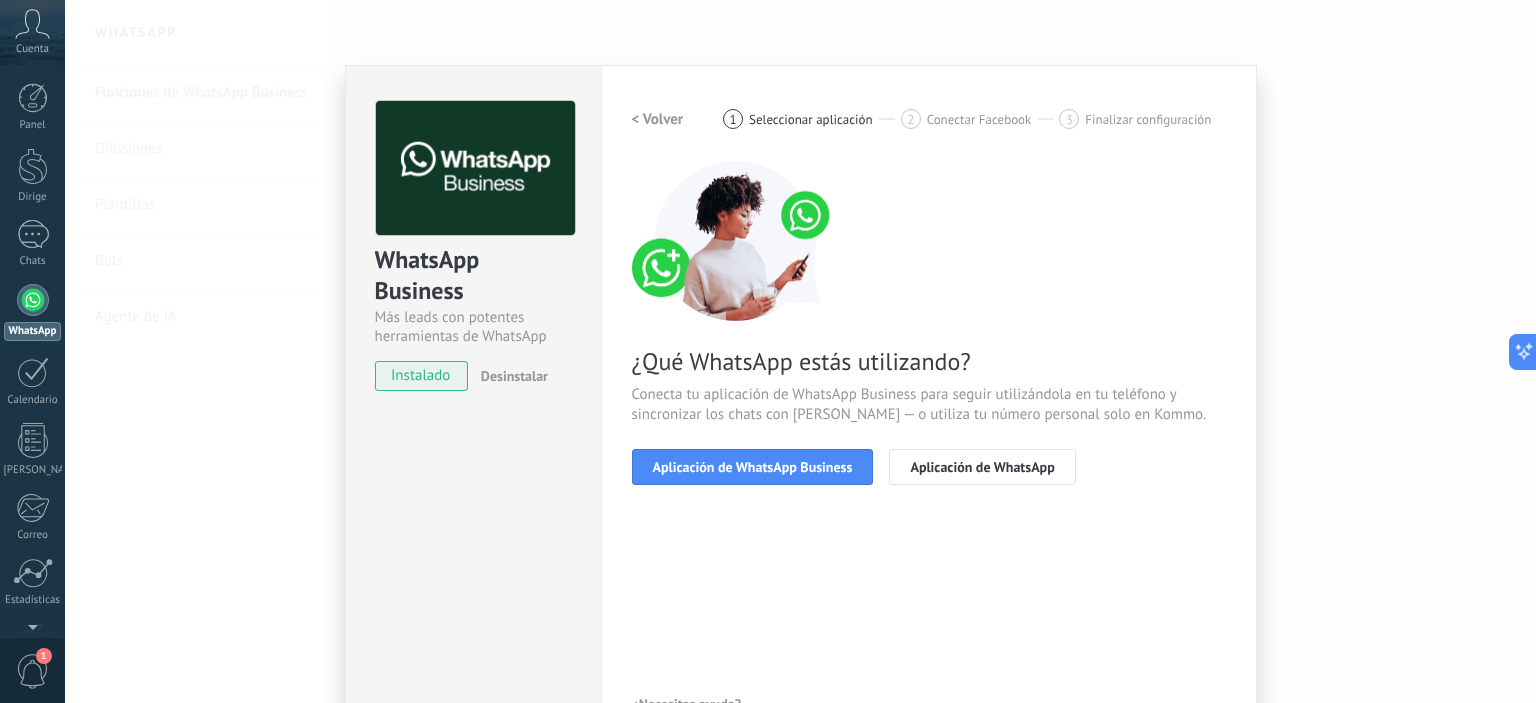 click on "Aplicación de WhatsApp Business" at bounding box center (753, 467) 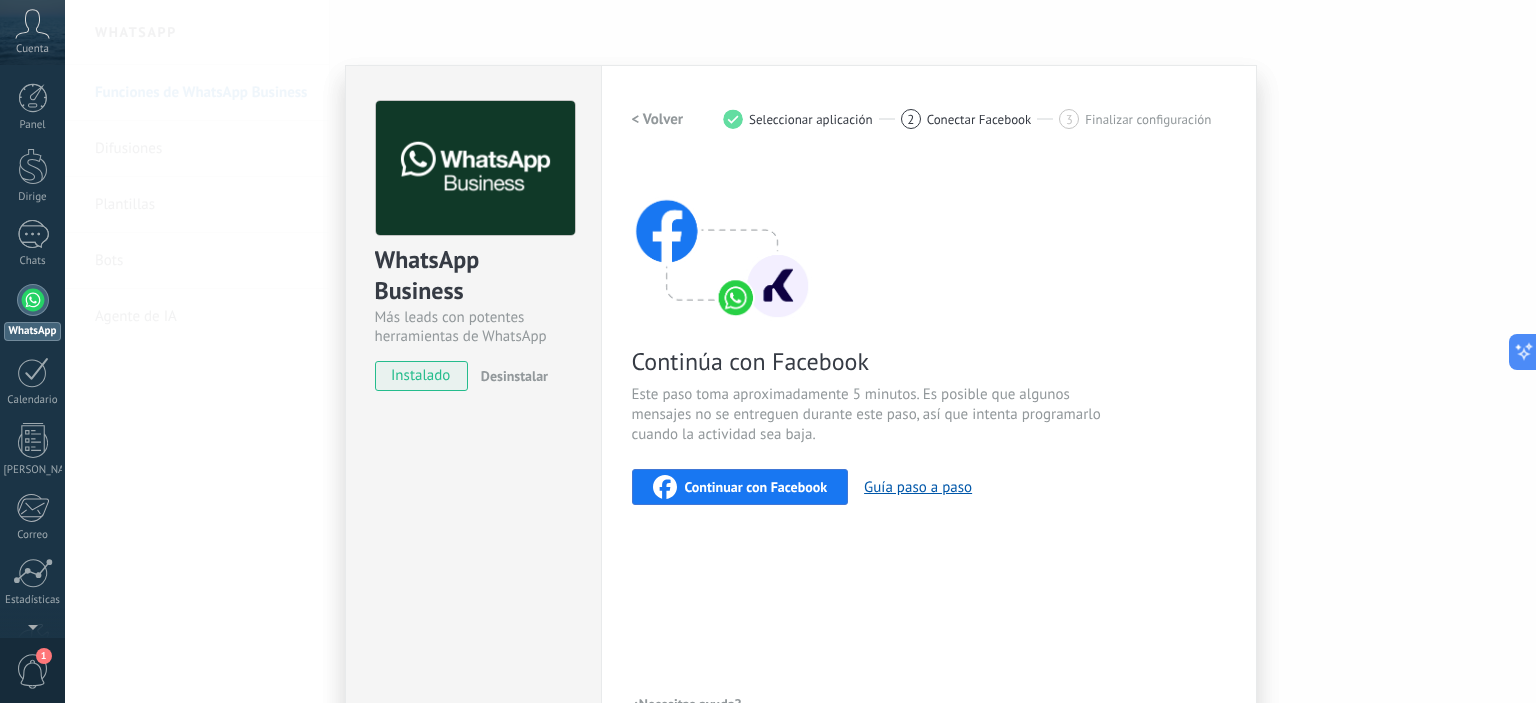 click on "Continuar con Facebook" at bounding box center (756, 487) 